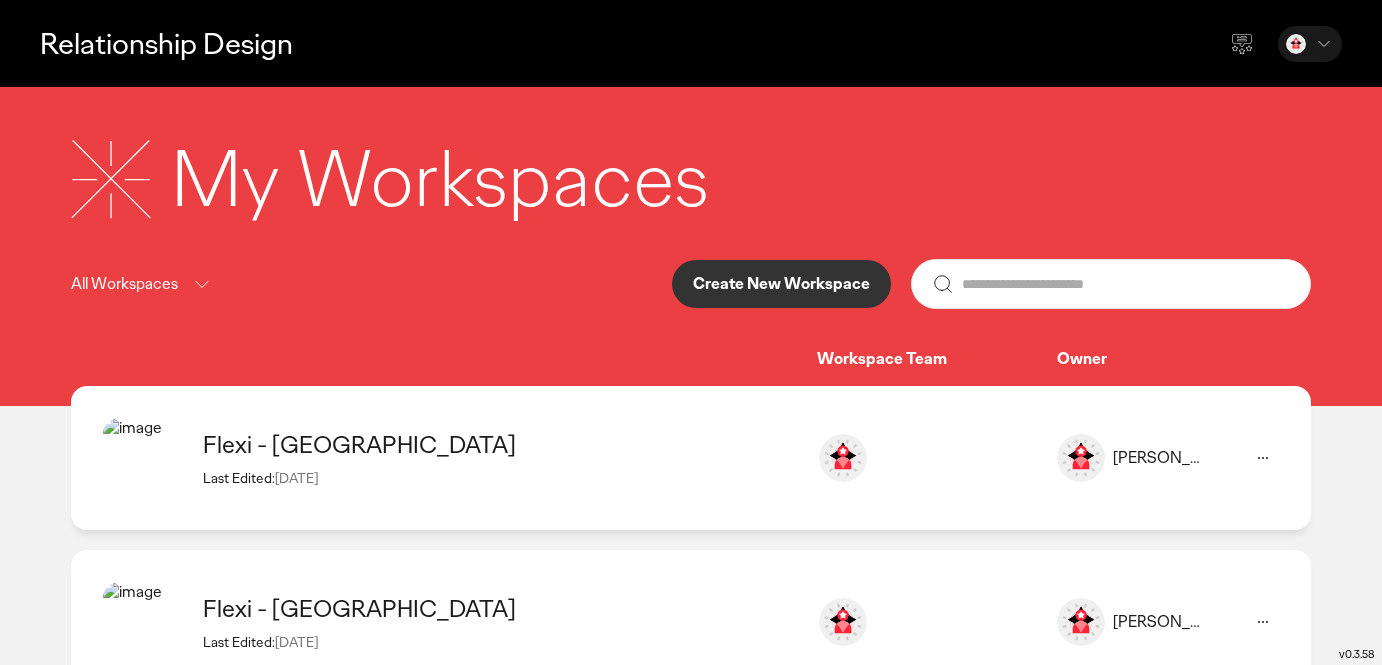 scroll, scrollTop: 69, scrollLeft: 0, axis: vertical 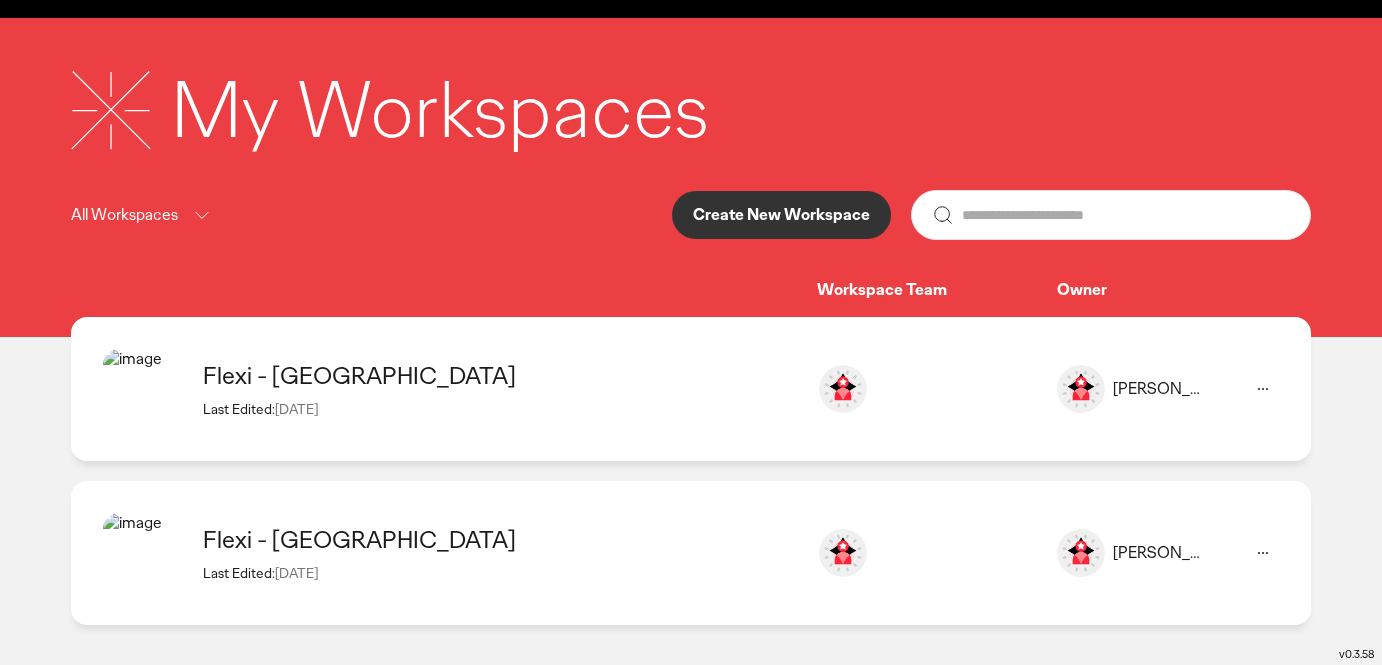 click on "Workspace Team" at bounding box center (937, 290) 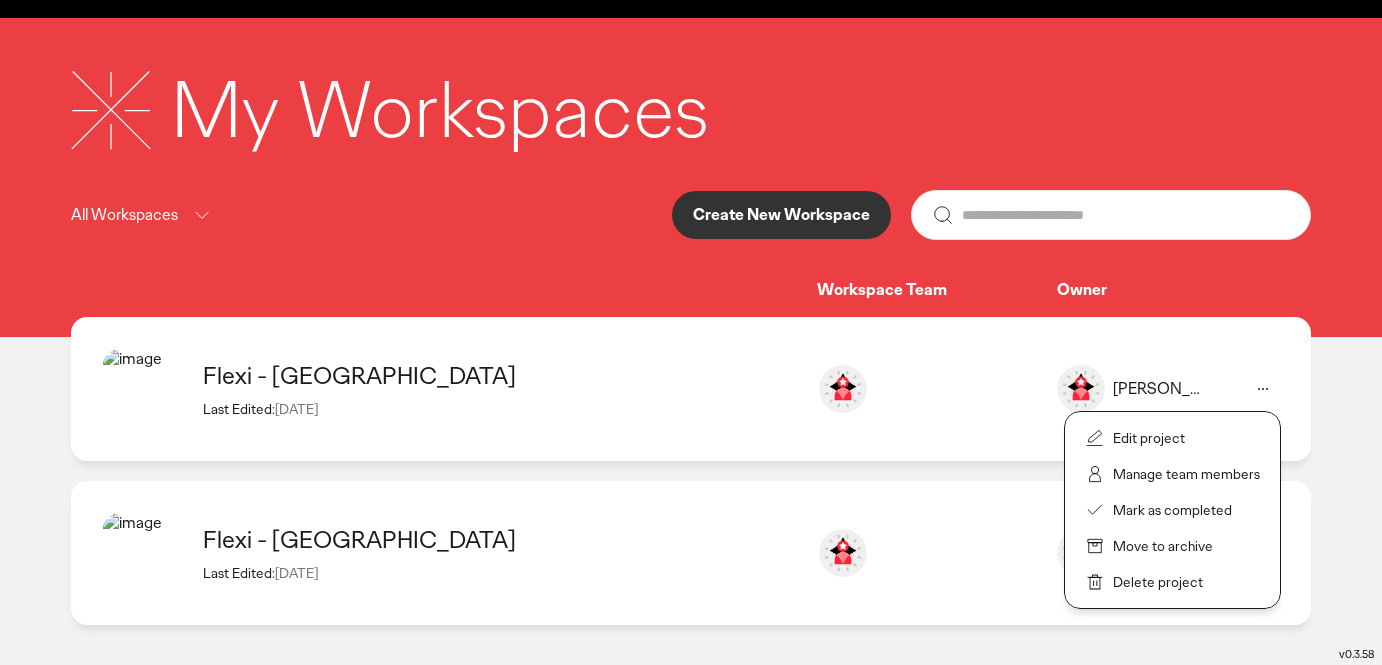 click on "Delete project" 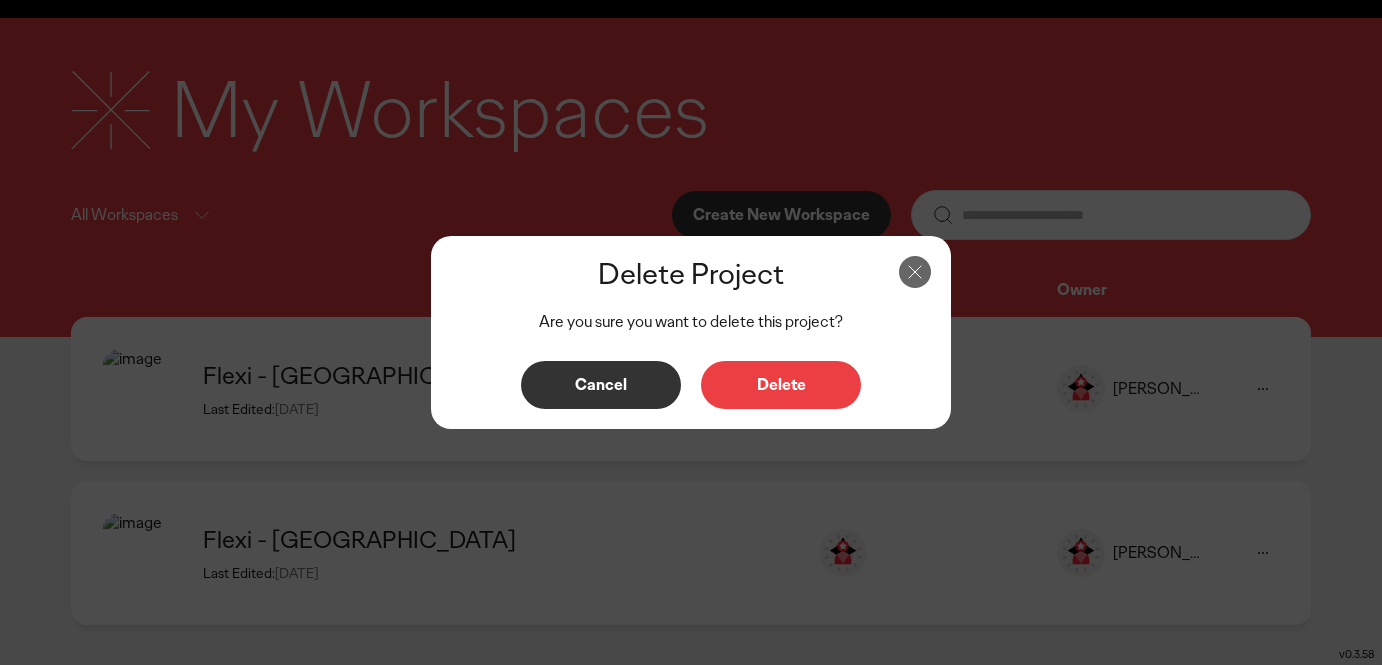 click on "Delete" at bounding box center [781, 385] 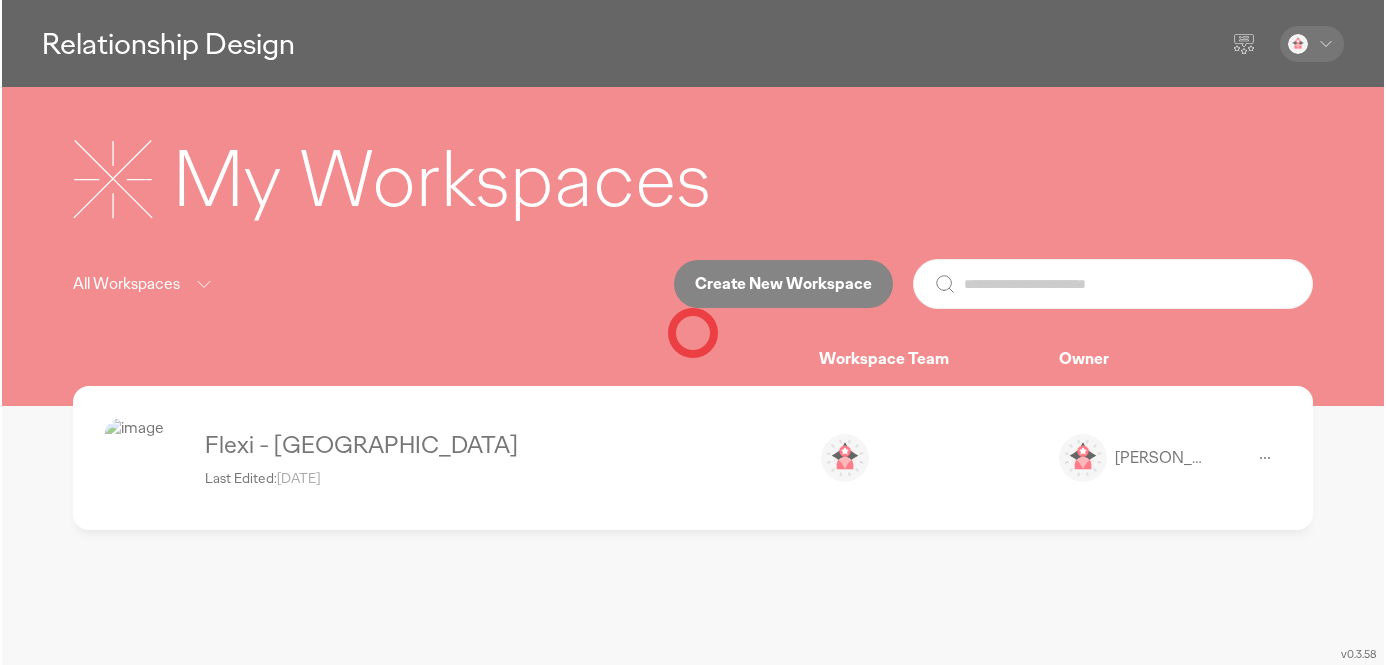 scroll, scrollTop: 0, scrollLeft: 0, axis: both 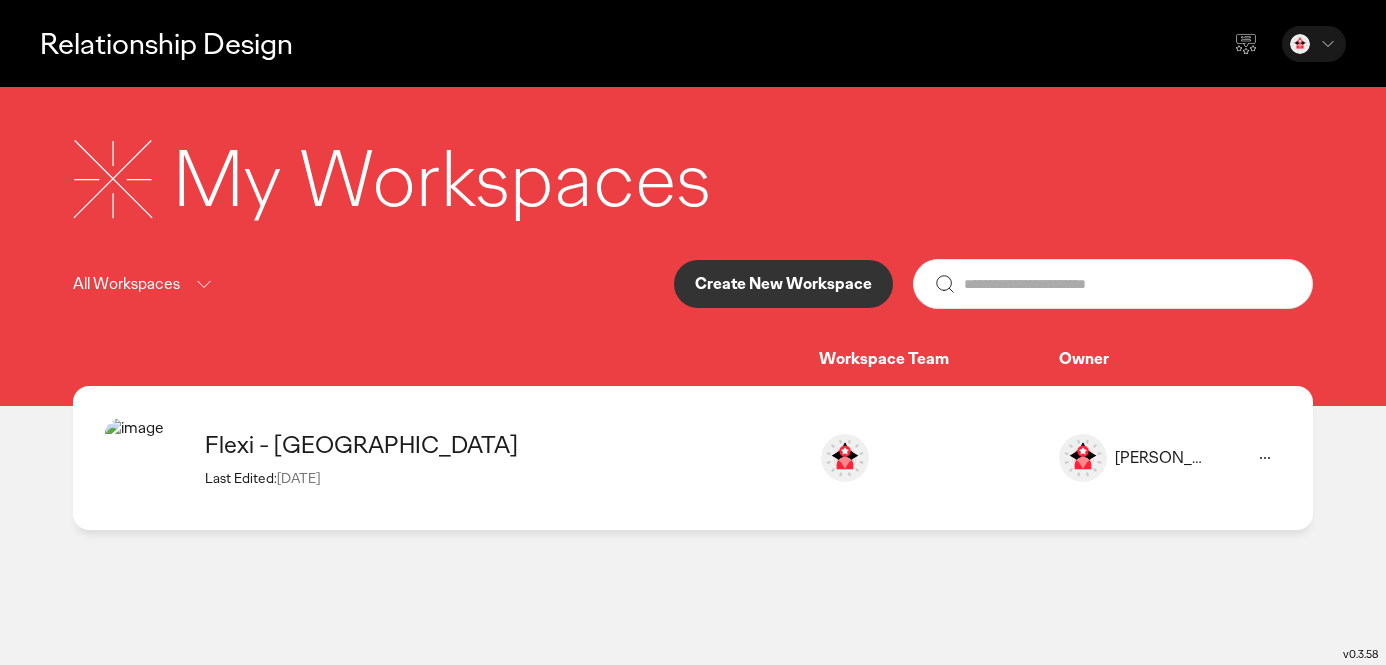 click on "Create New Workspace" at bounding box center [783, 284] 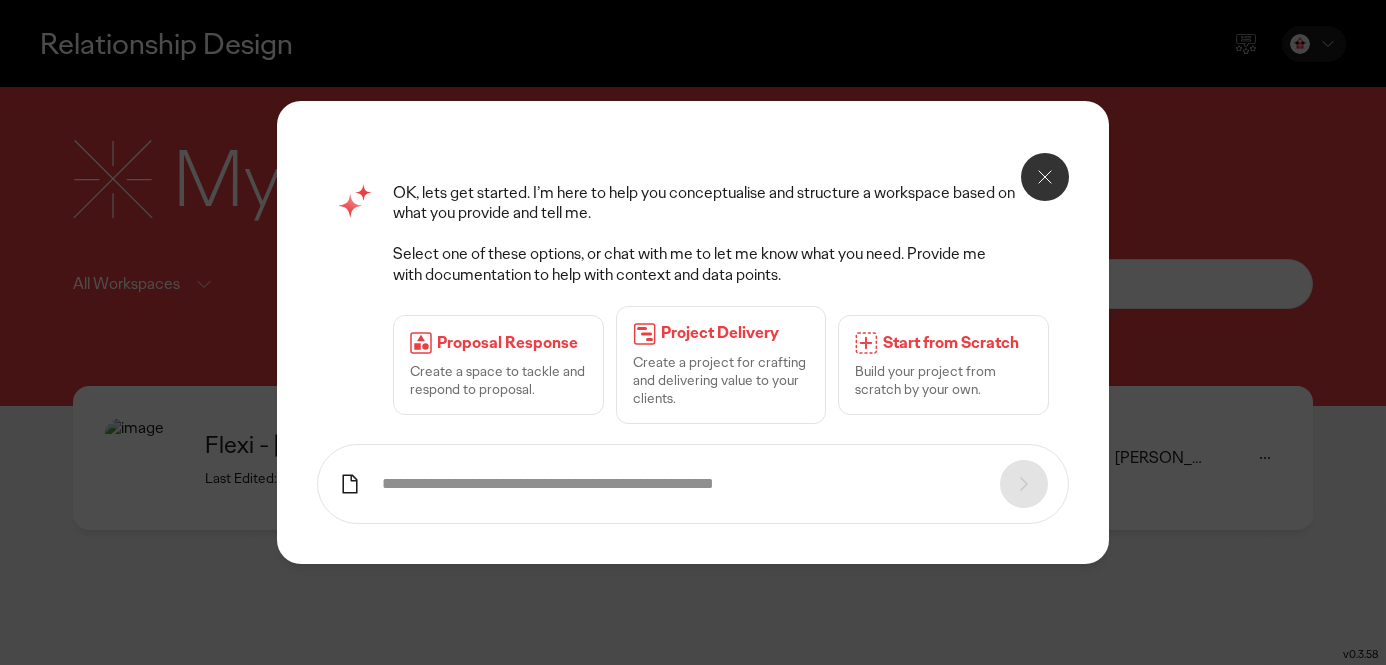 click 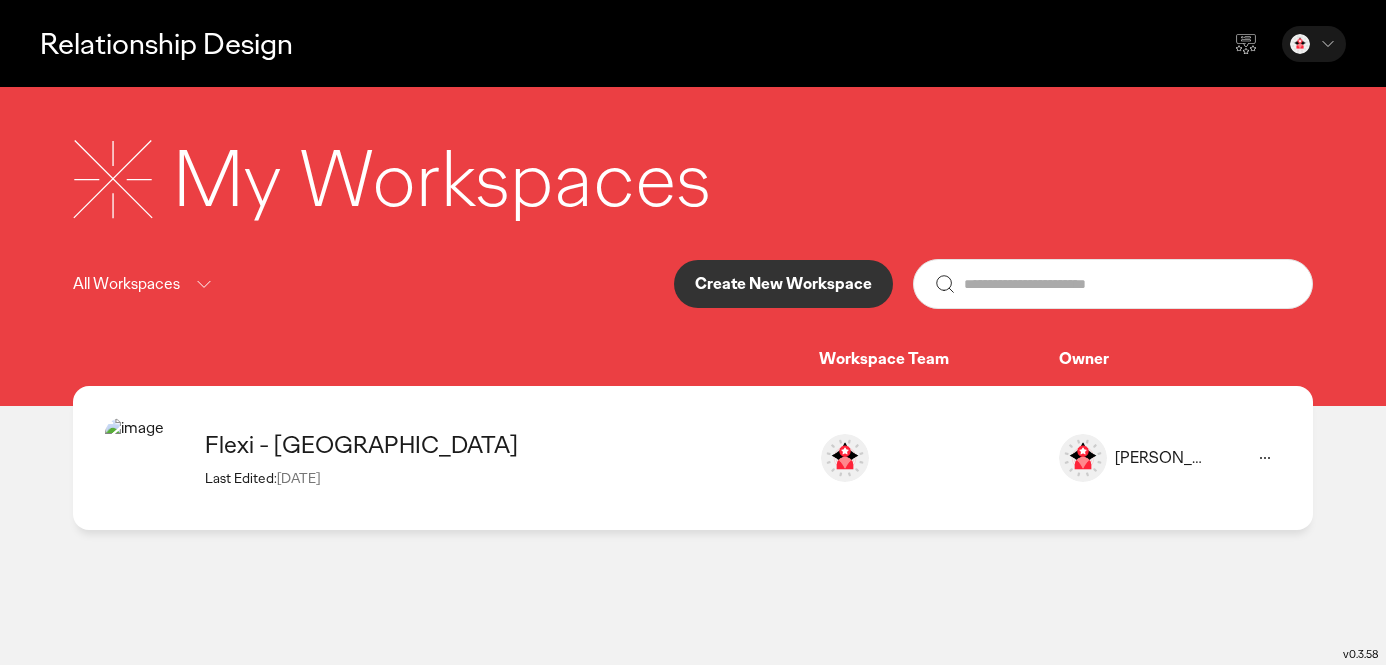 click 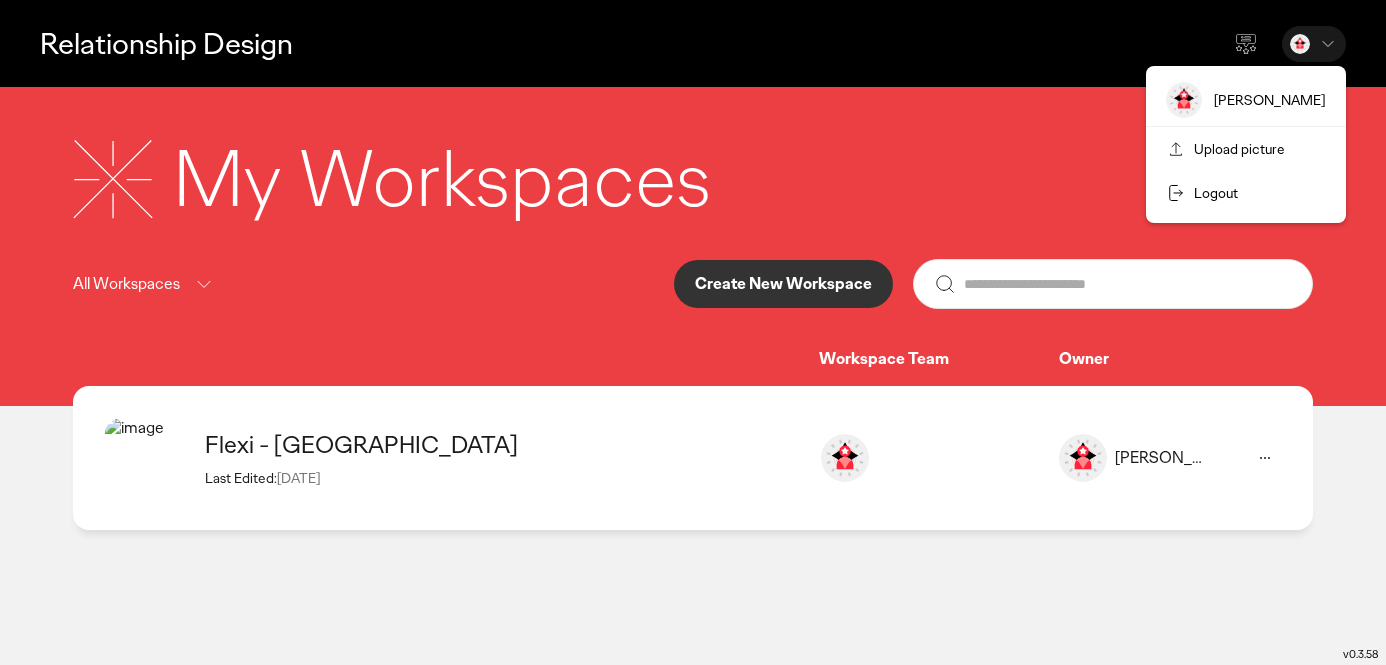 click on "My Workspaces" at bounding box center [693, 179] 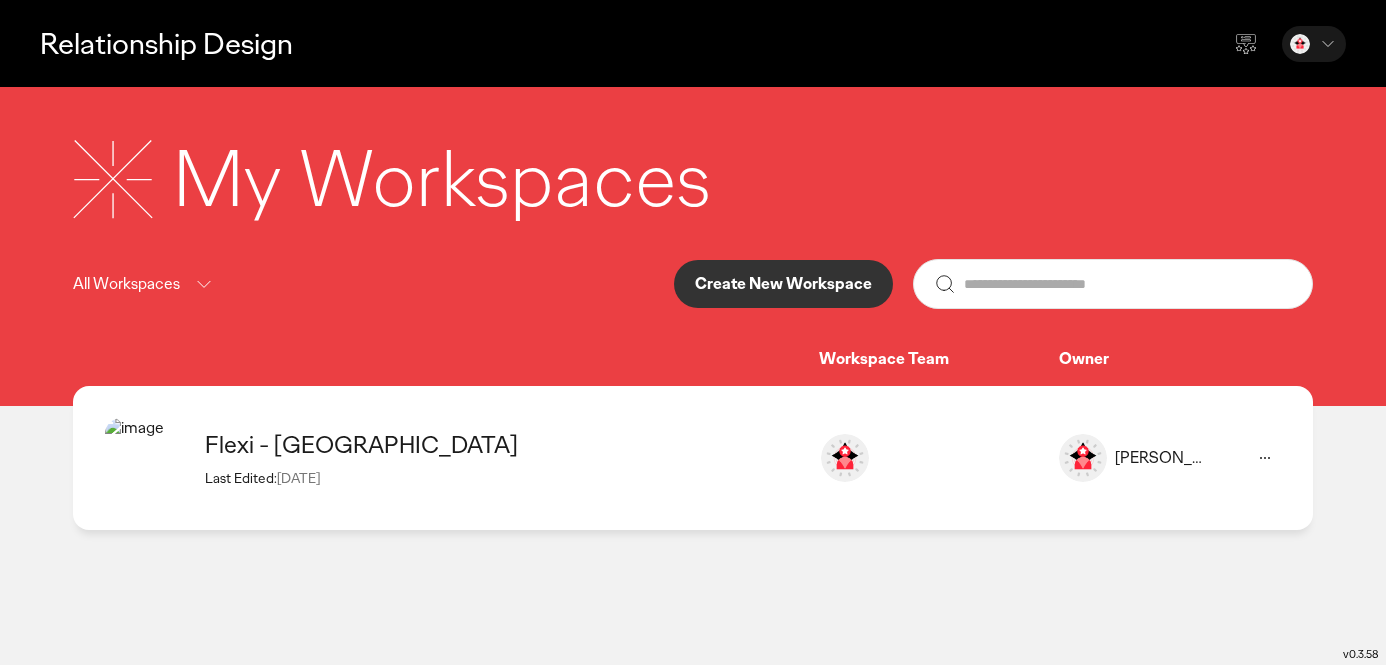 click 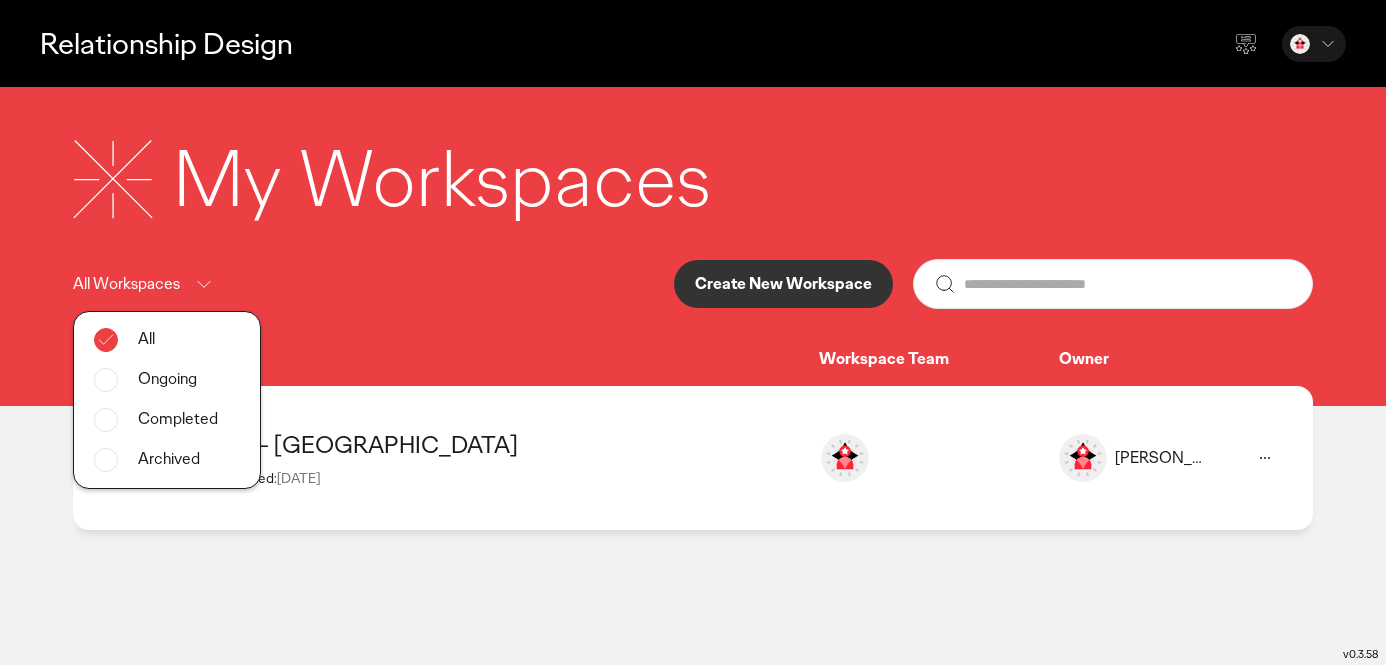 click on "My Workspaces All Workspaces   All  Ongoing  Completed  Archived  Create New Workspace   Workspace Team   Owner" at bounding box center (693, 248) 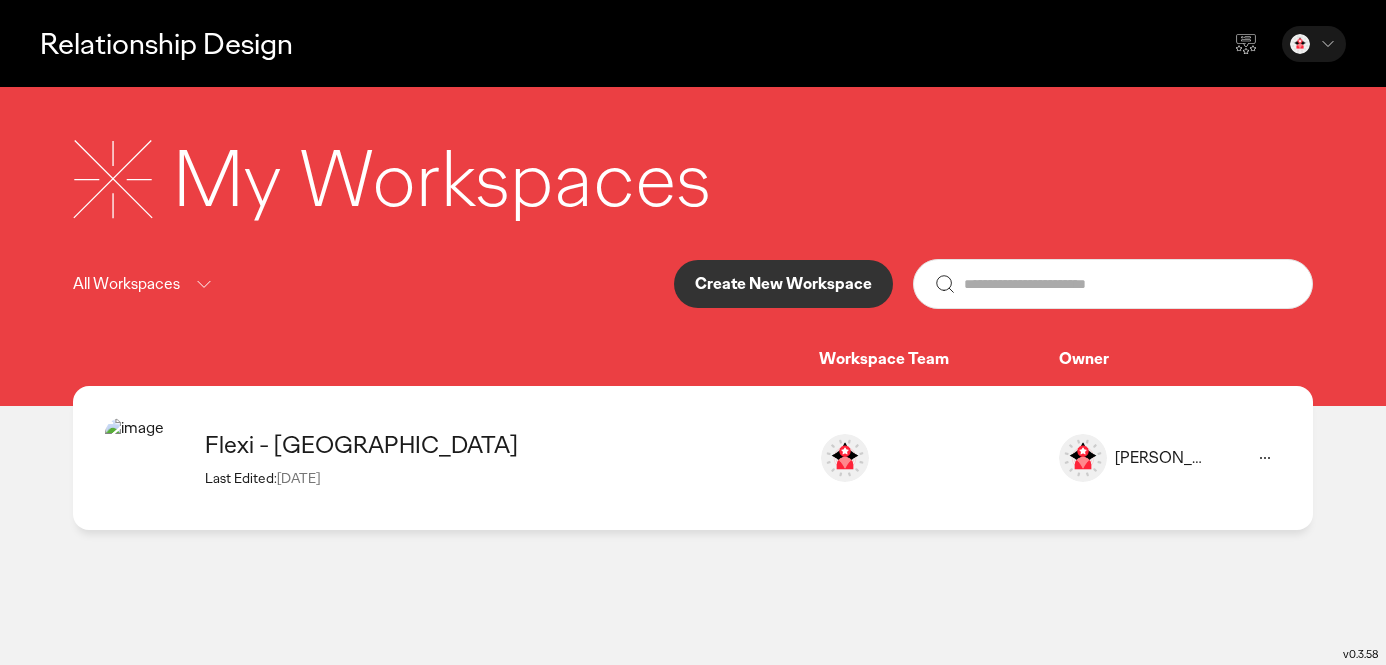 click on "Create New Workspace" at bounding box center (783, 284) 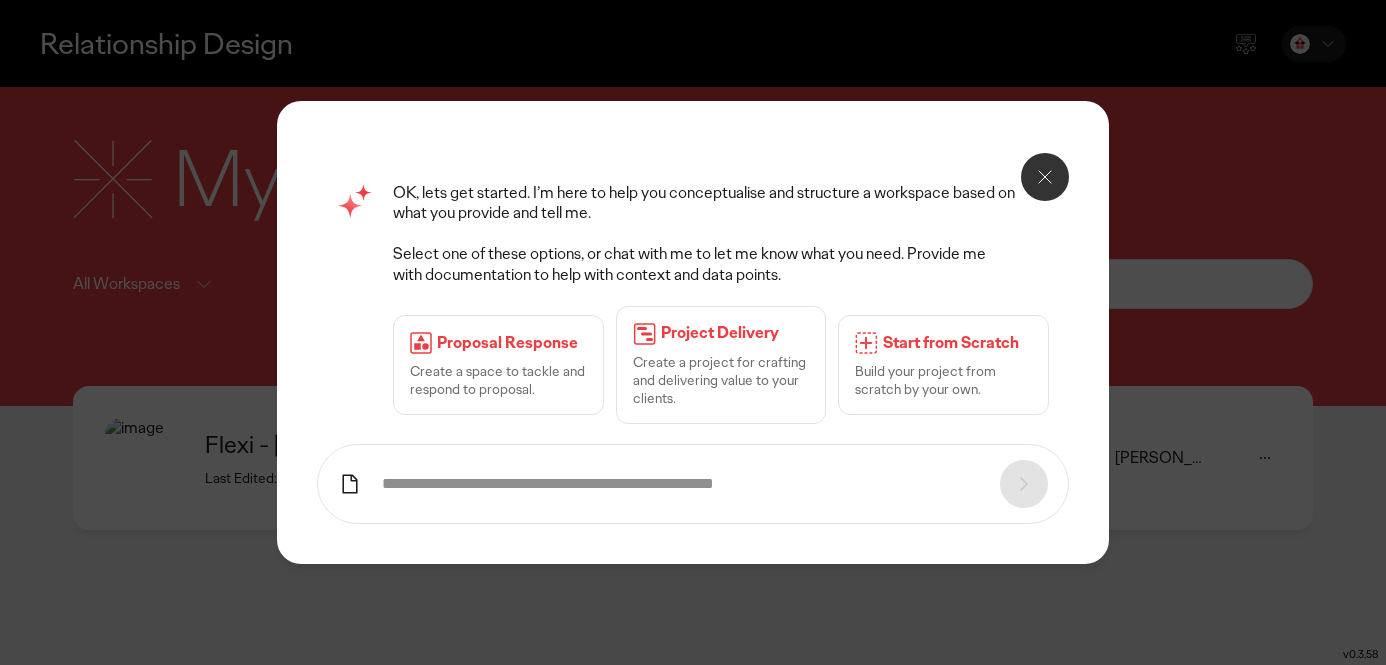 click 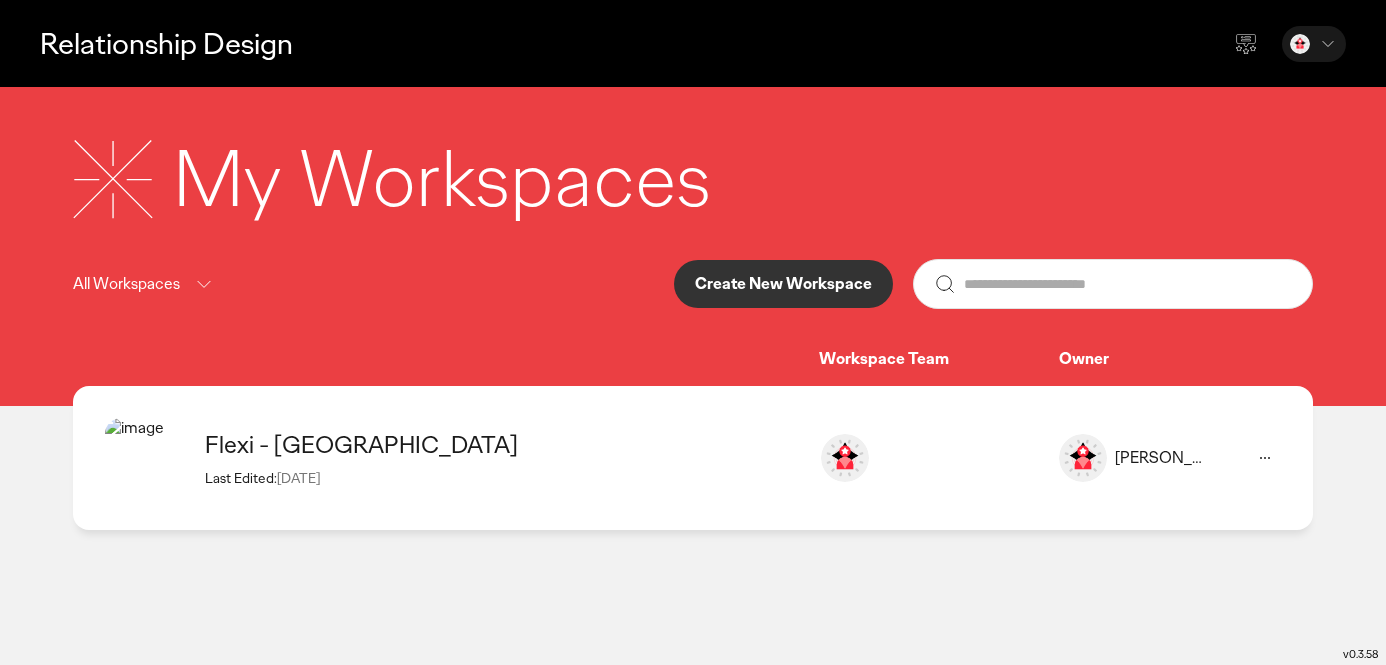 click on "Owner" at bounding box center [1170, 359] 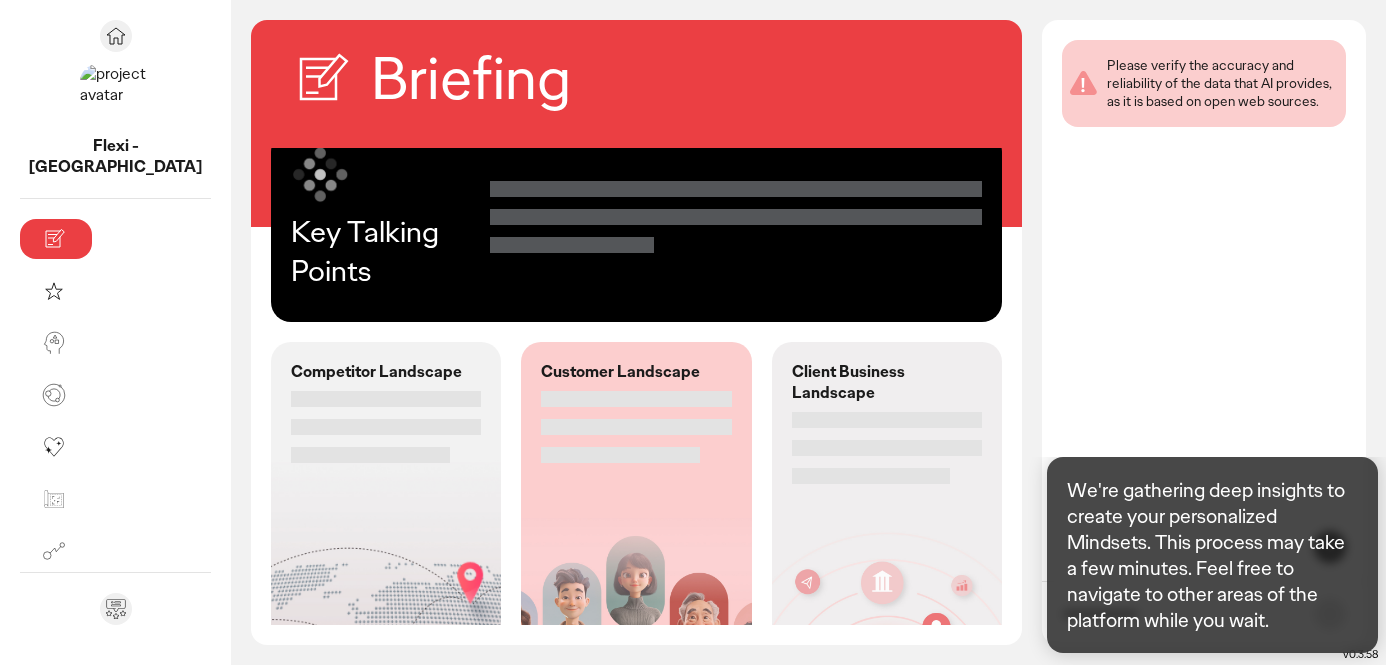 scroll, scrollTop: 0, scrollLeft: 0, axis: both 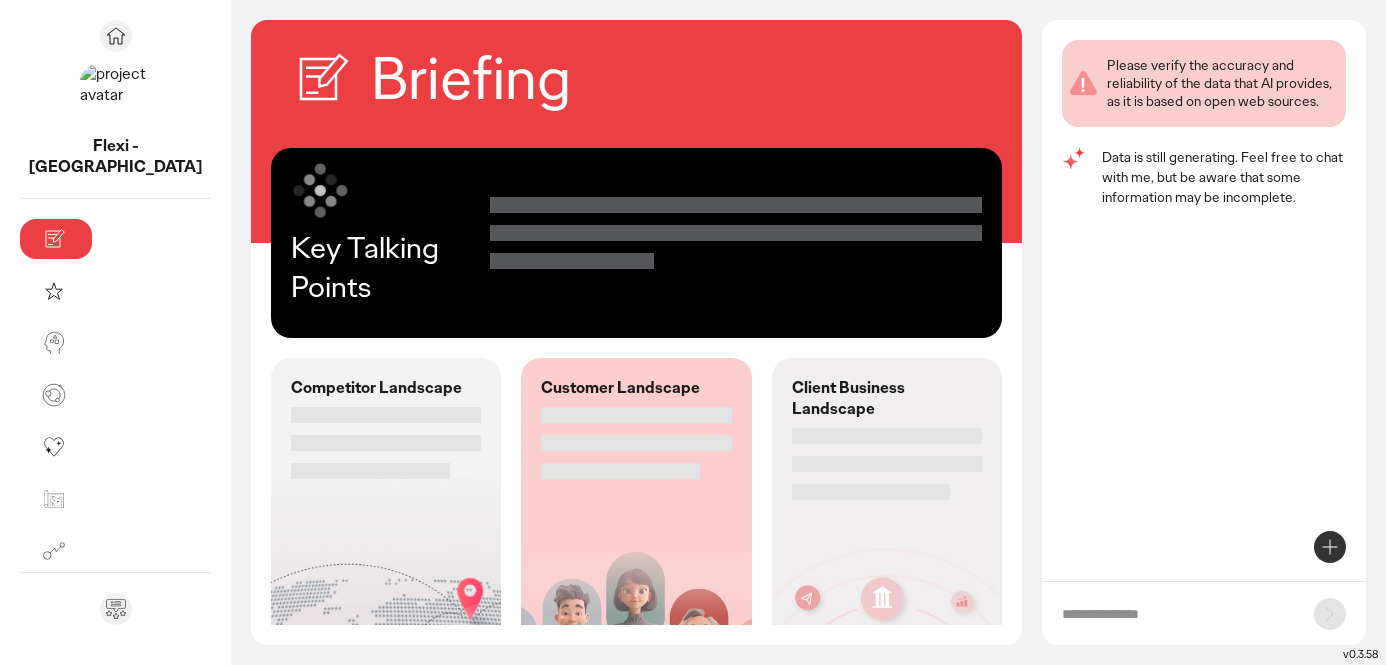 click on "Please verify the accuracy and reliability of the data that AI provides, as it is based on open web sources.  Data is still generating. Feel free to chat with me, but be aware that some information may be incomplete." at bounding box center (1210, 300) 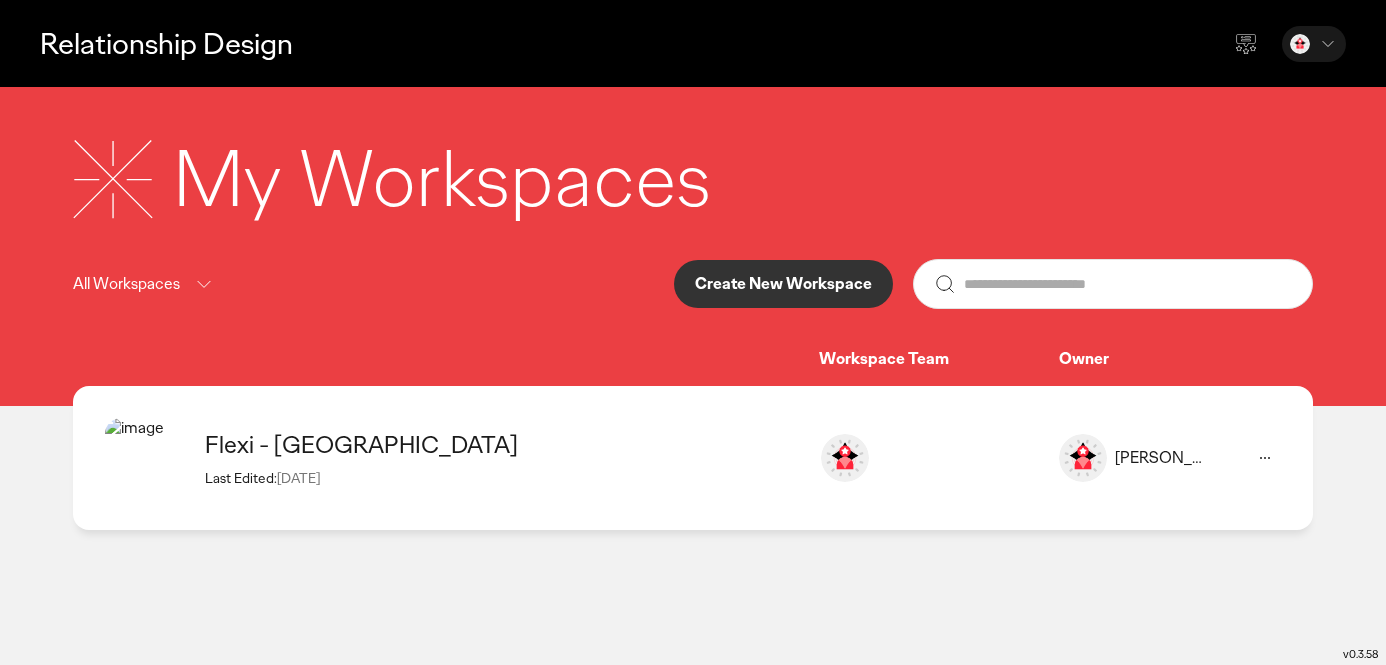 click on "Create New Workspace" at bounding box center (783, 284) 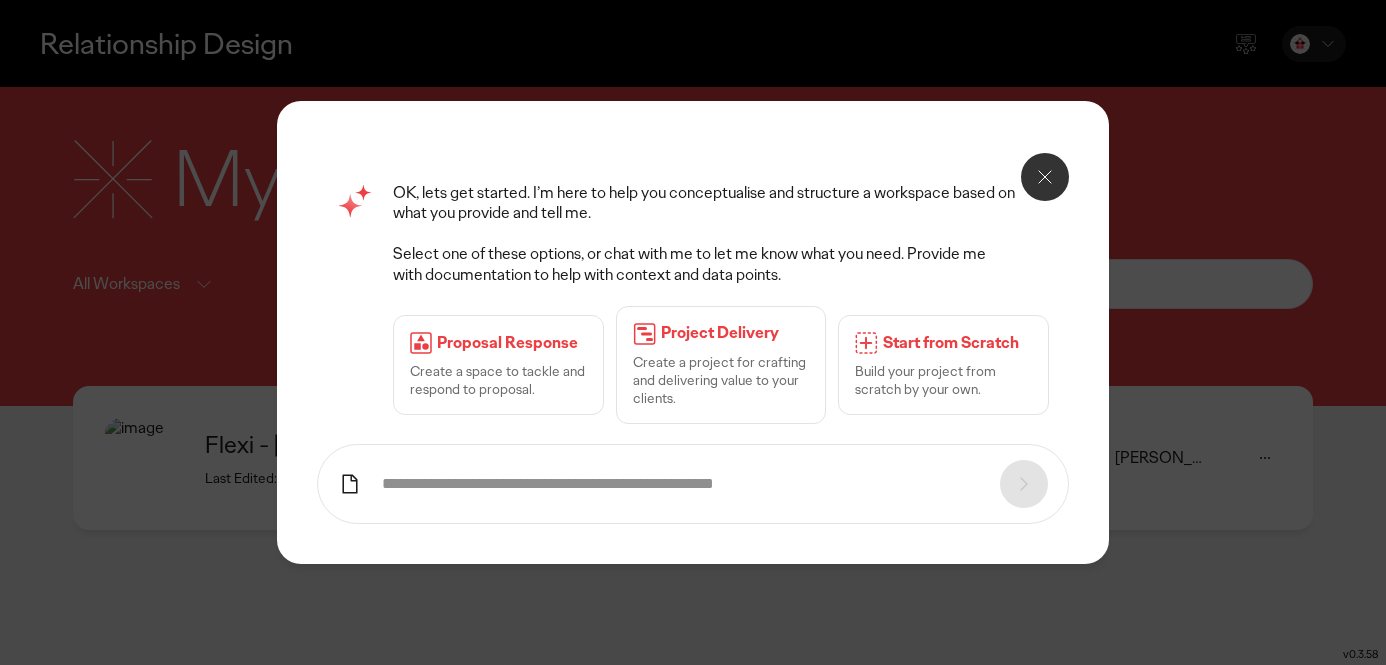 click 